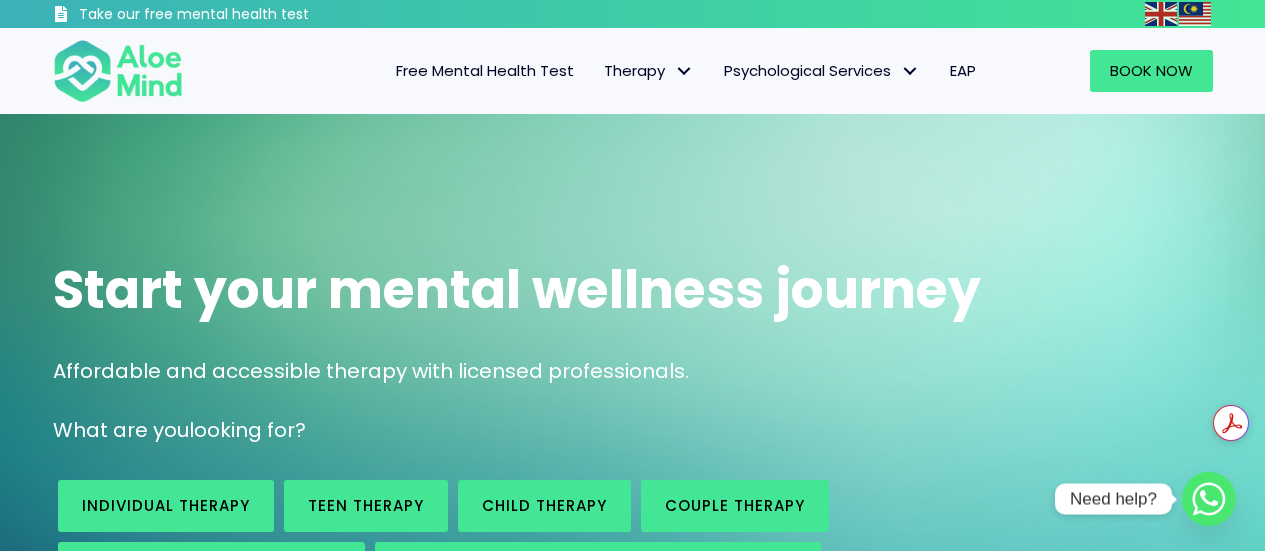 scroll, scrollTop: 0, scrollLeft: 0, axis: both 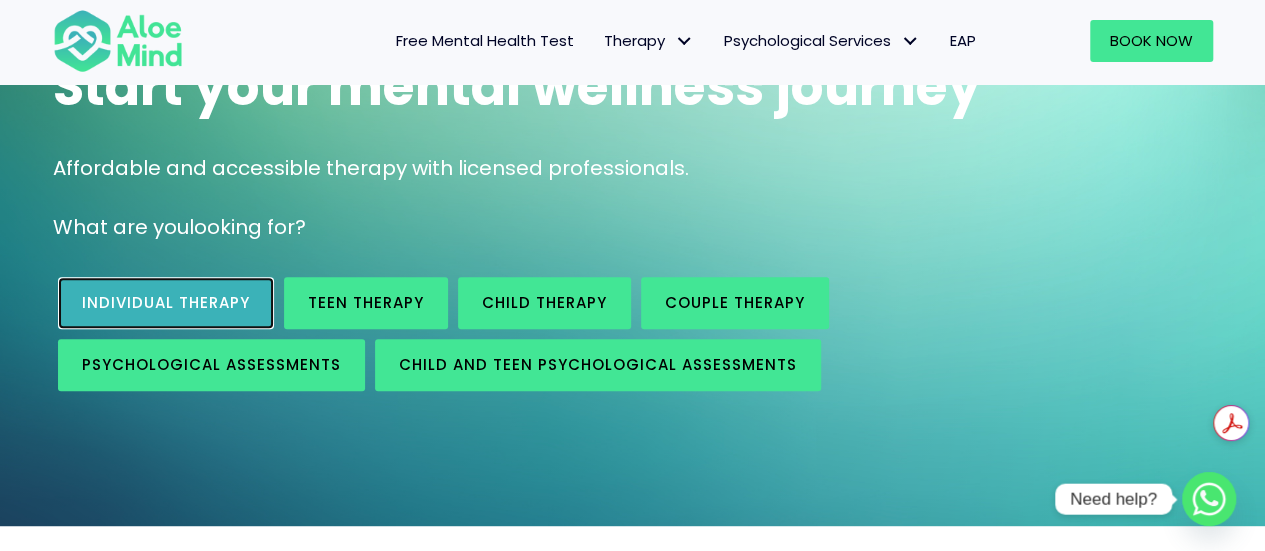 click on "Individual therapy" at bounding box center [166, 303] 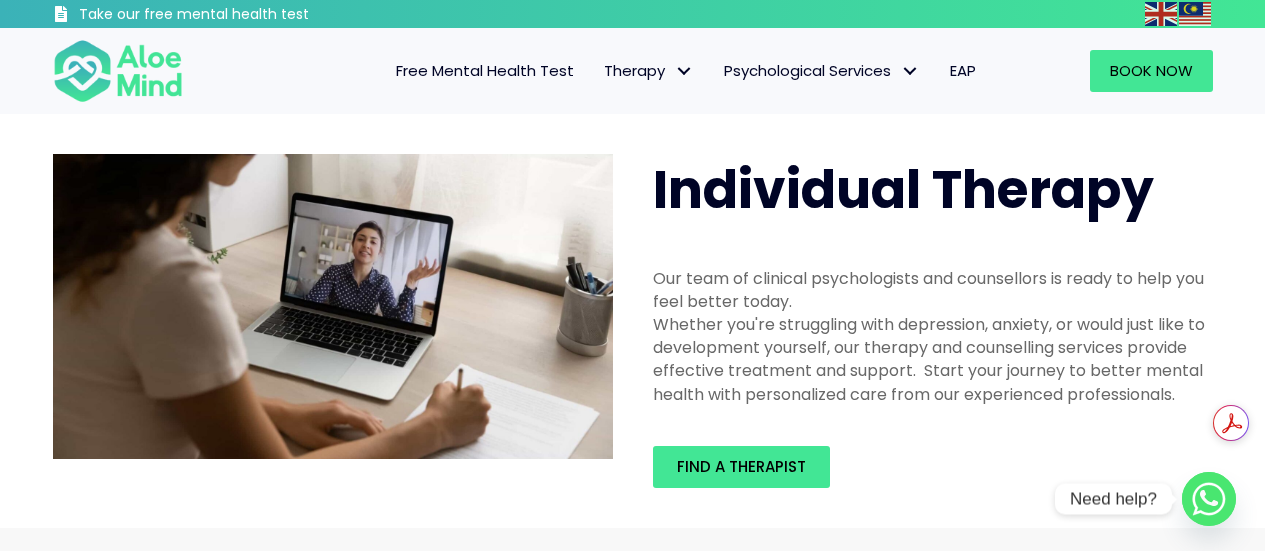 scroll, scrollTop: 0, scrollLeft: 0, axis: both 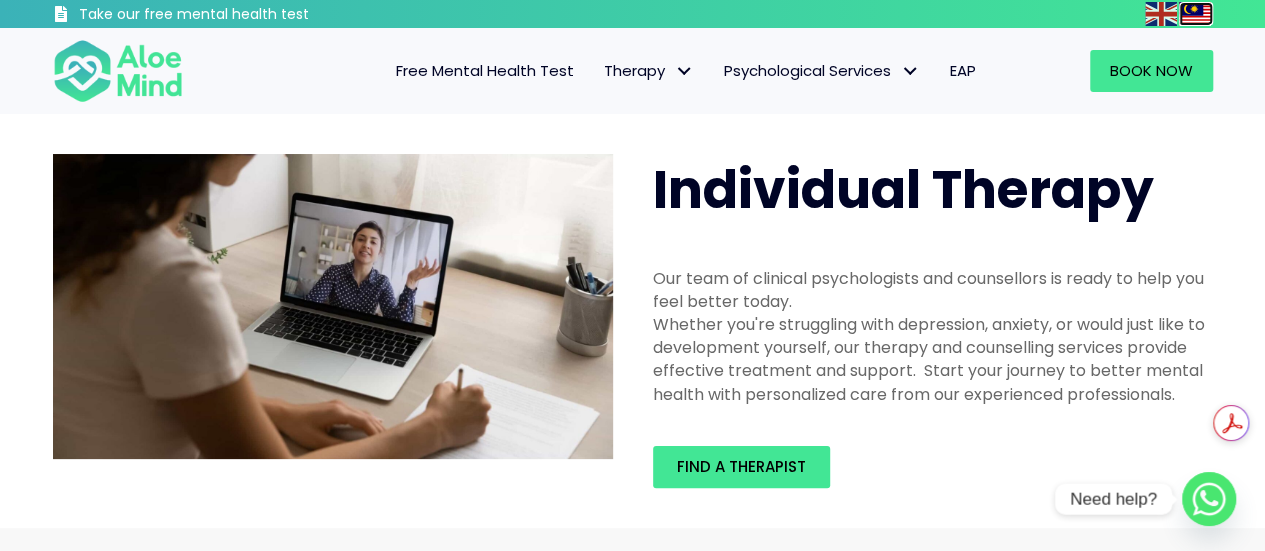 click at bounding box center (1195, 14) 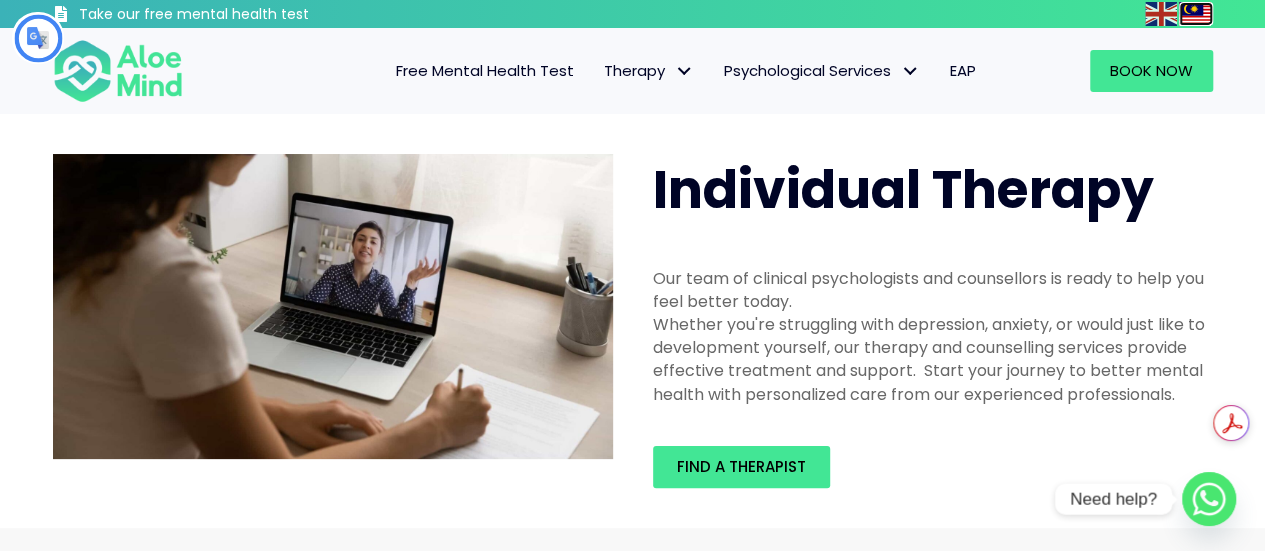 scroll, scrollTop: 0, scrollLeft: 0, axis: both 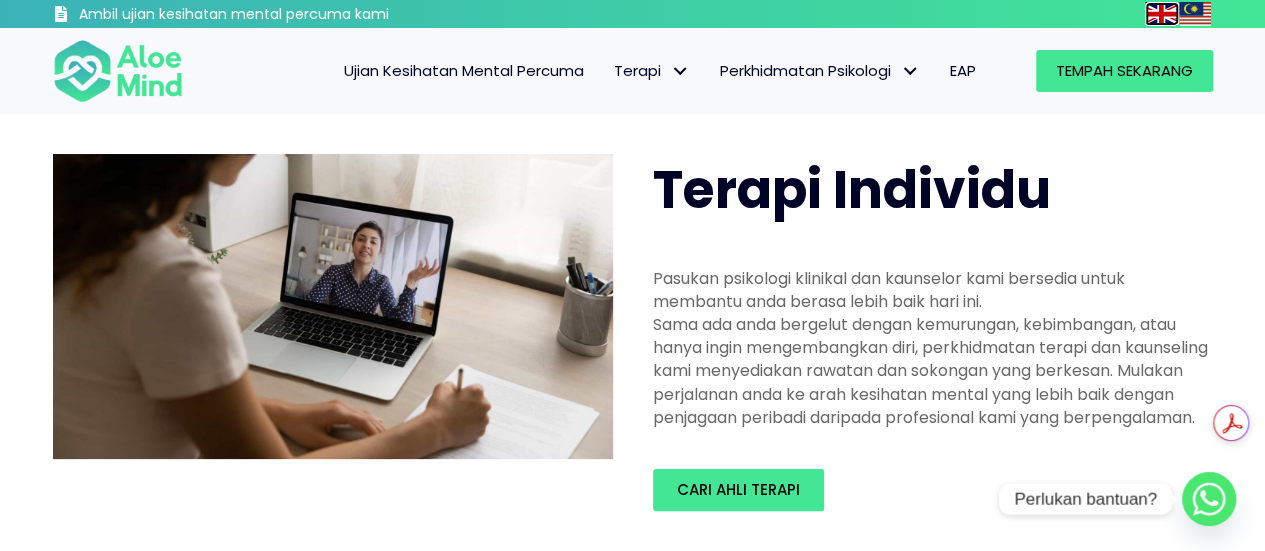 click at bounding box center [1161, 14] 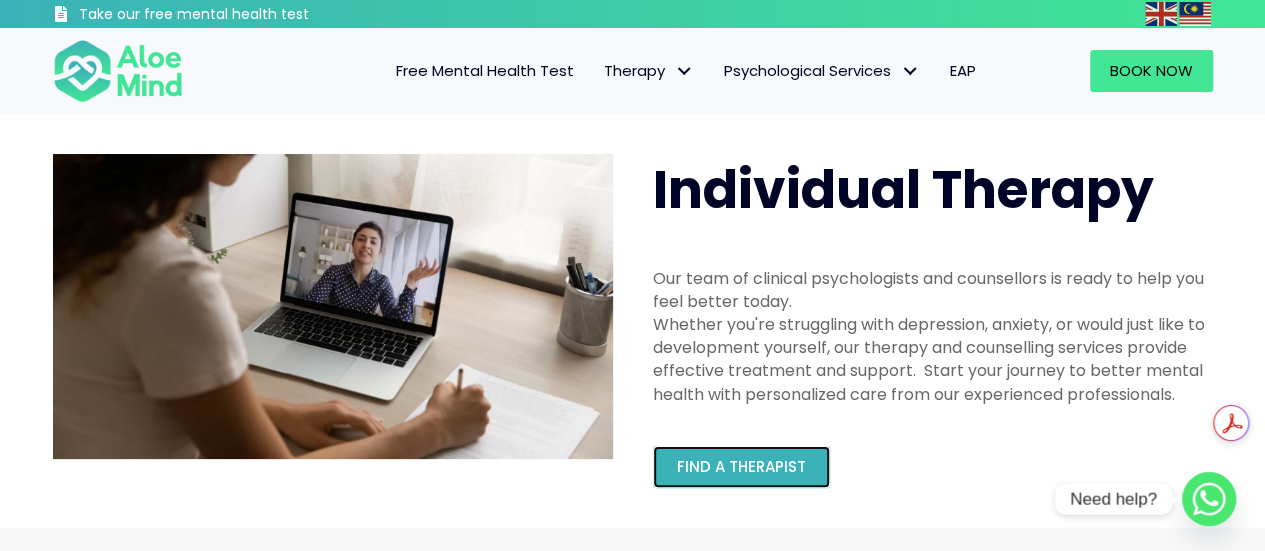 click on "Find a therapist" at bounding box center [741, 467] 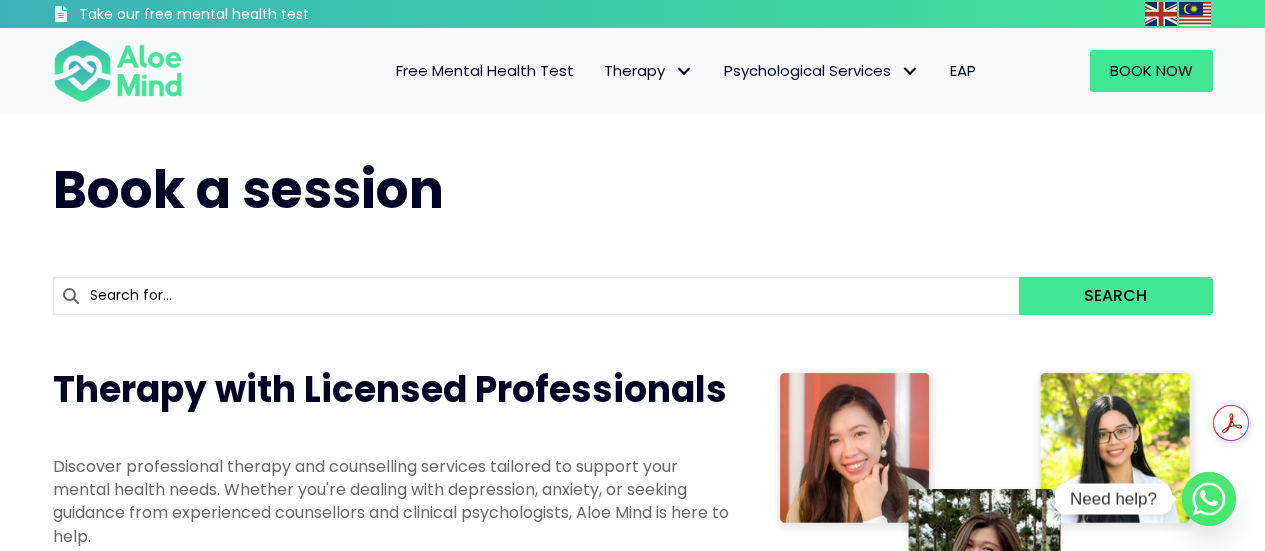 scroll, scrollTop: 0, scrollLeft: 0, axis: both 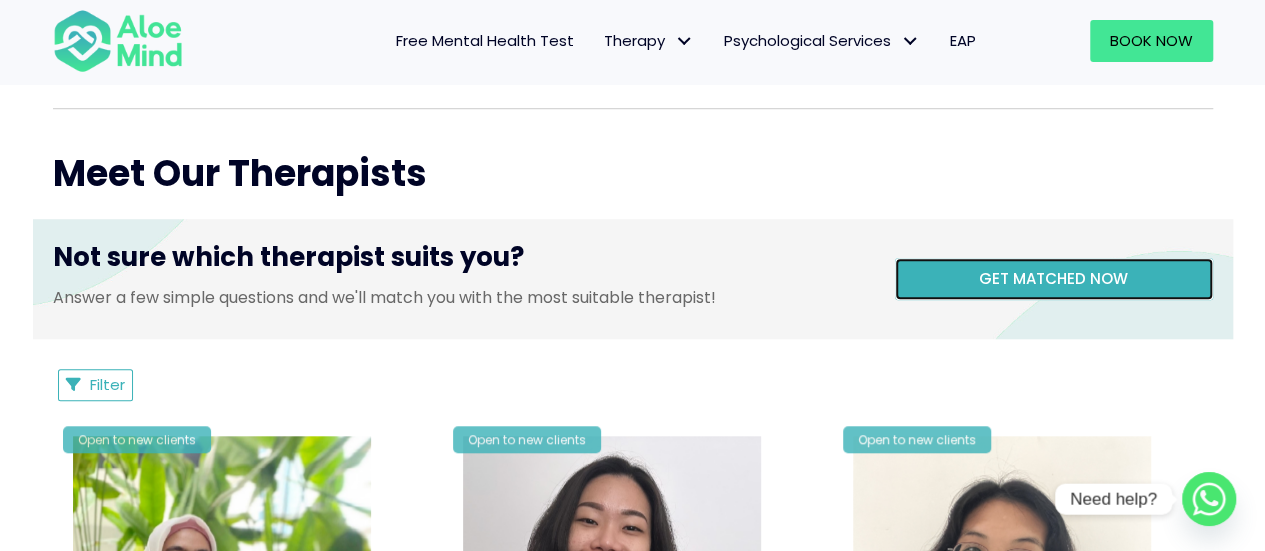 click on "Get matched now" at bounding box center [1054, 279] 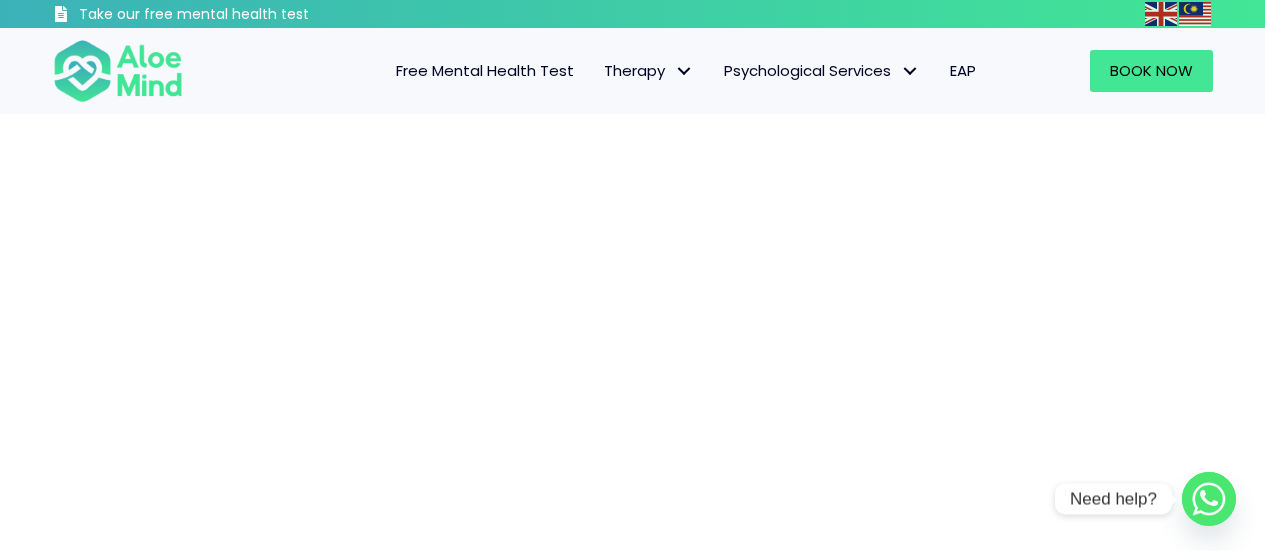 scroll, scrollTop: 0, scrollLeft: 0, axis: both 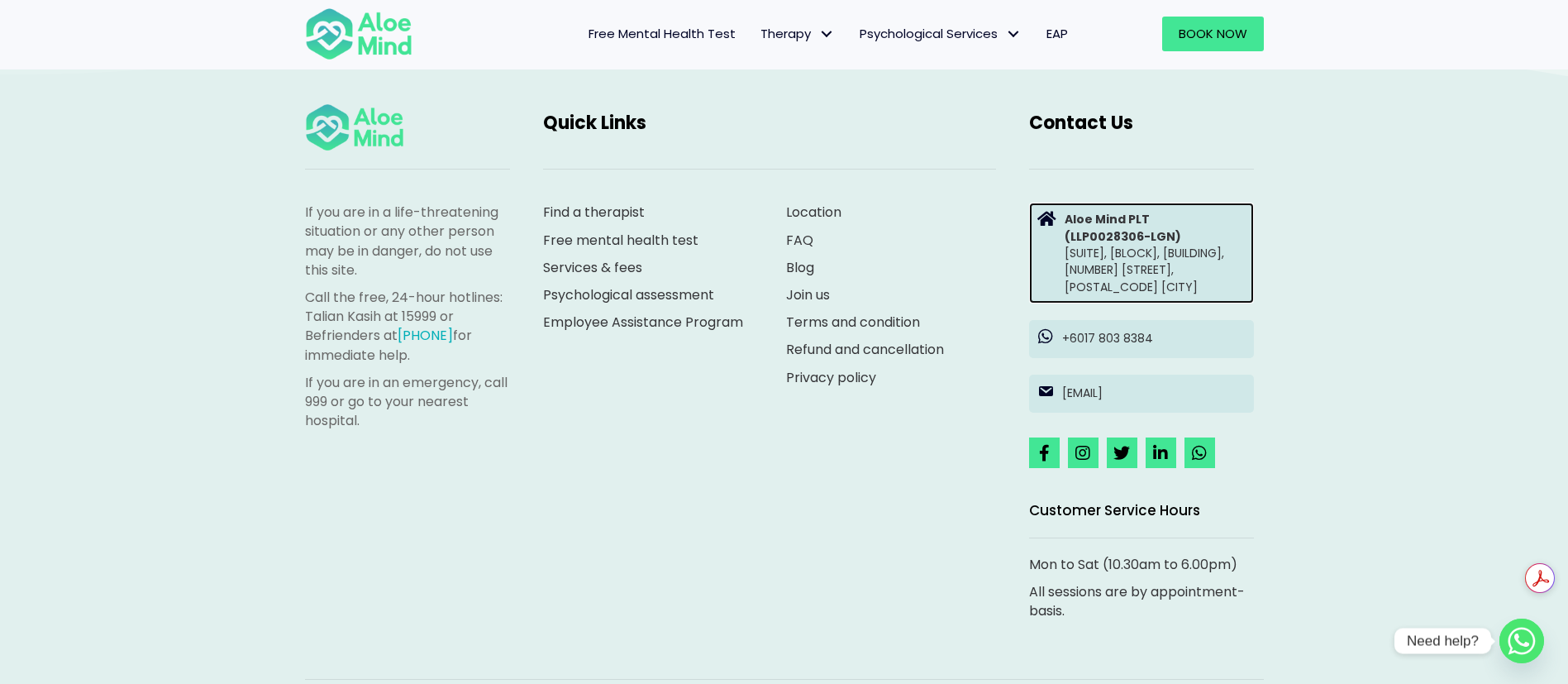 click on "Aloe Mind PLT (LLP0028306-LGN) Suite 8.08, North Block, AmpWalk, 218 Jalan Ampang, 55000 Kuala Lumpur" at bounding box center (1155, 252) 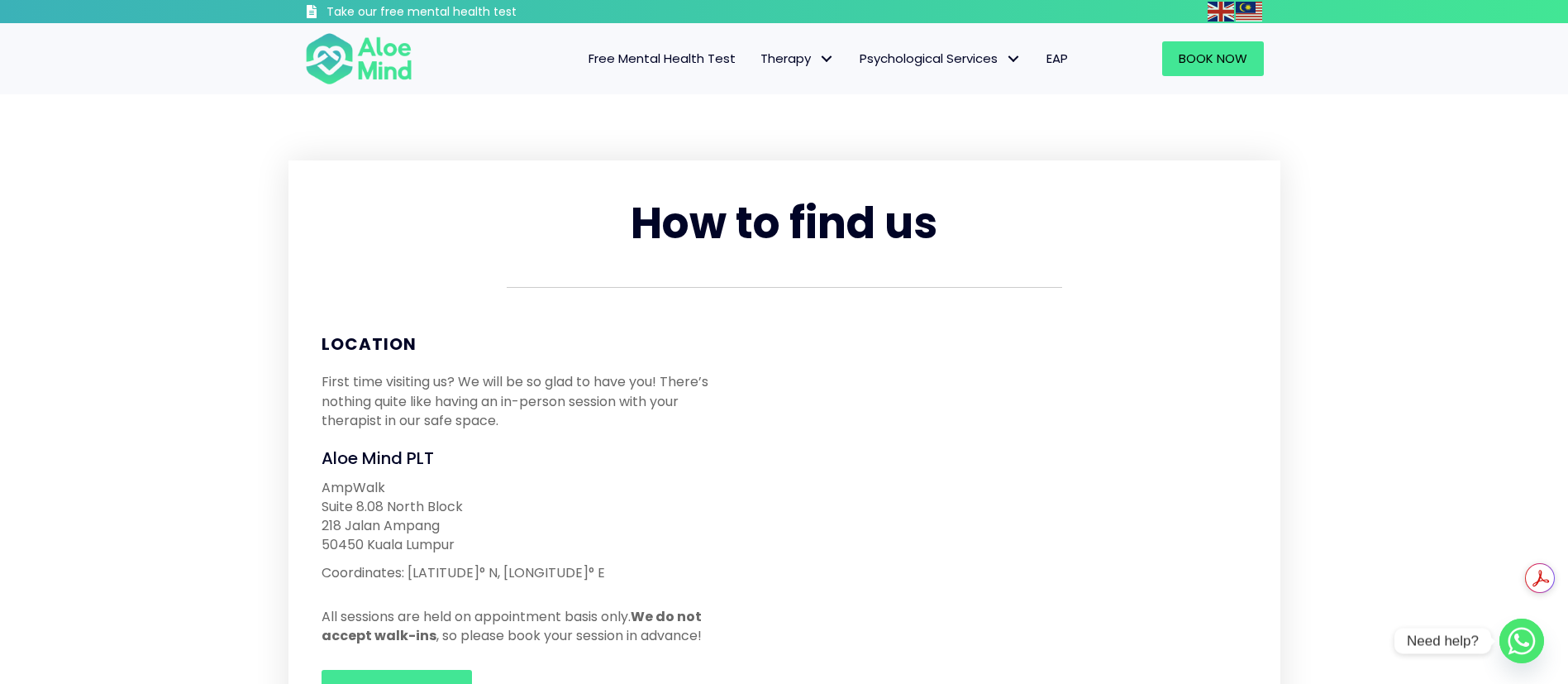 scroll, scrollTop: 0, scrollLeft: 0, axis: both 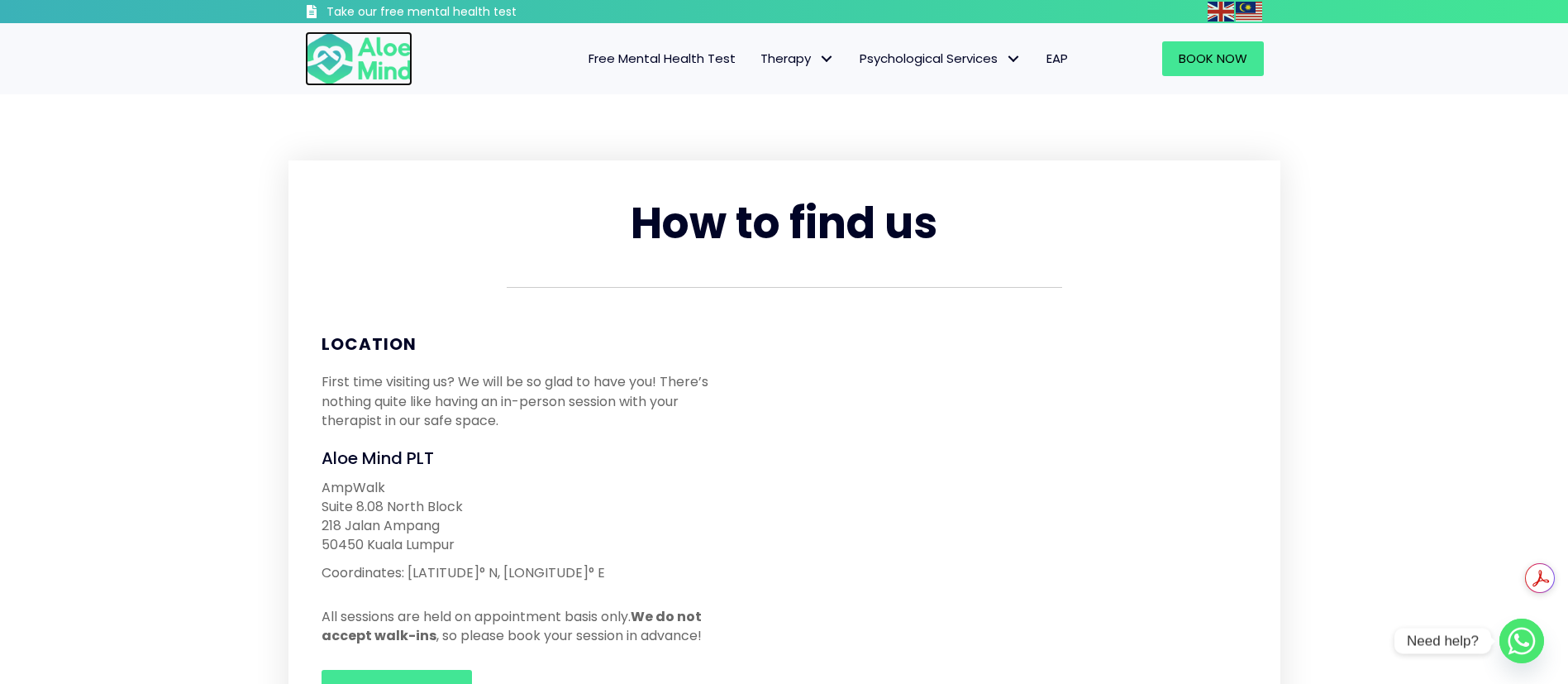 click at bounding box center [359, 59] 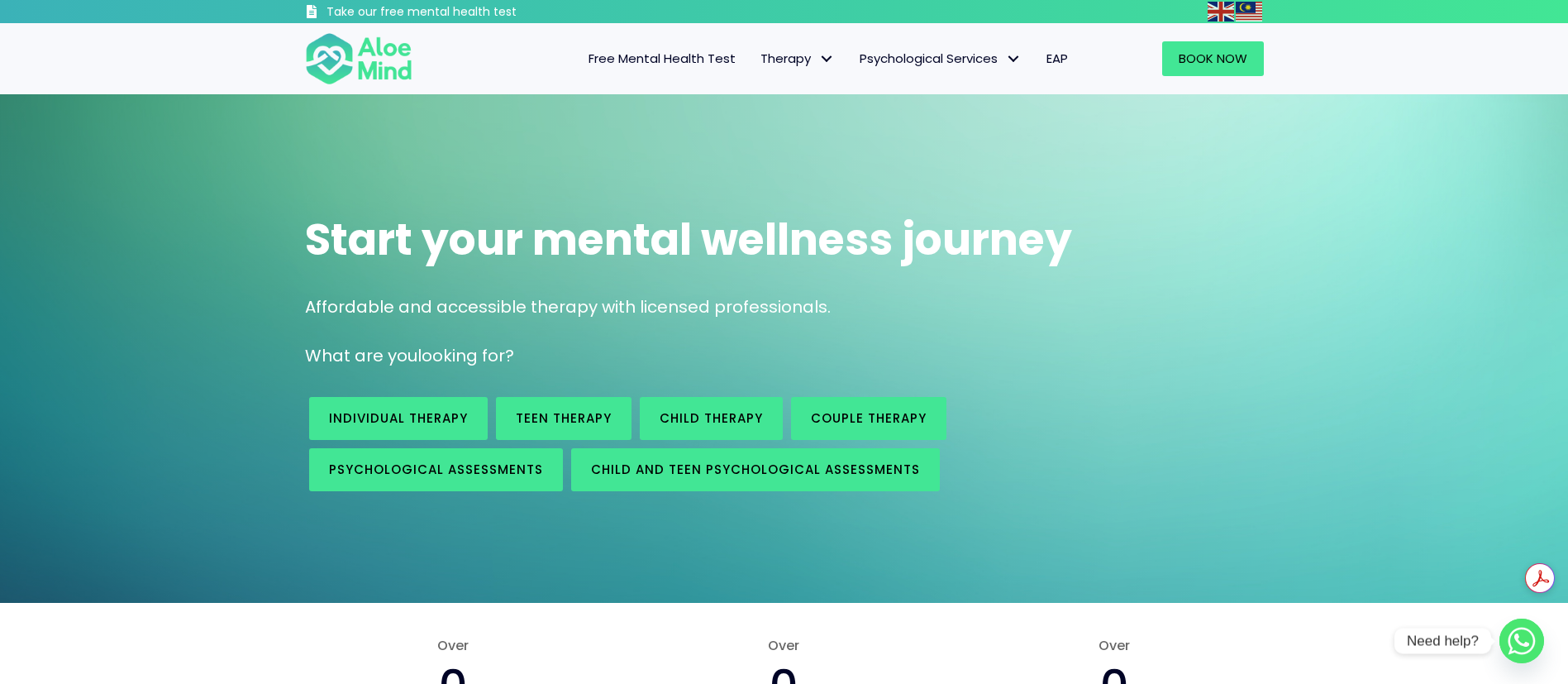 scroll, scrollTop: 0, scrollLeft: 0, axis: both 